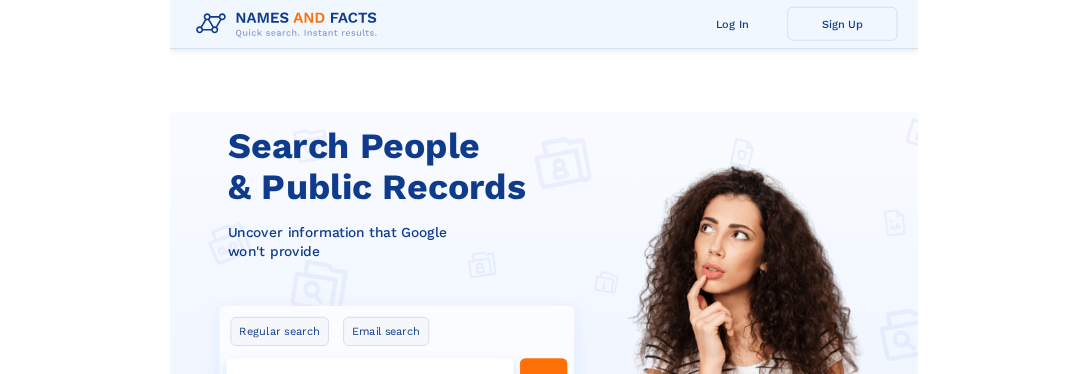 scroll, scrollTop: 57, scrollLeft: 0, axis: vertical 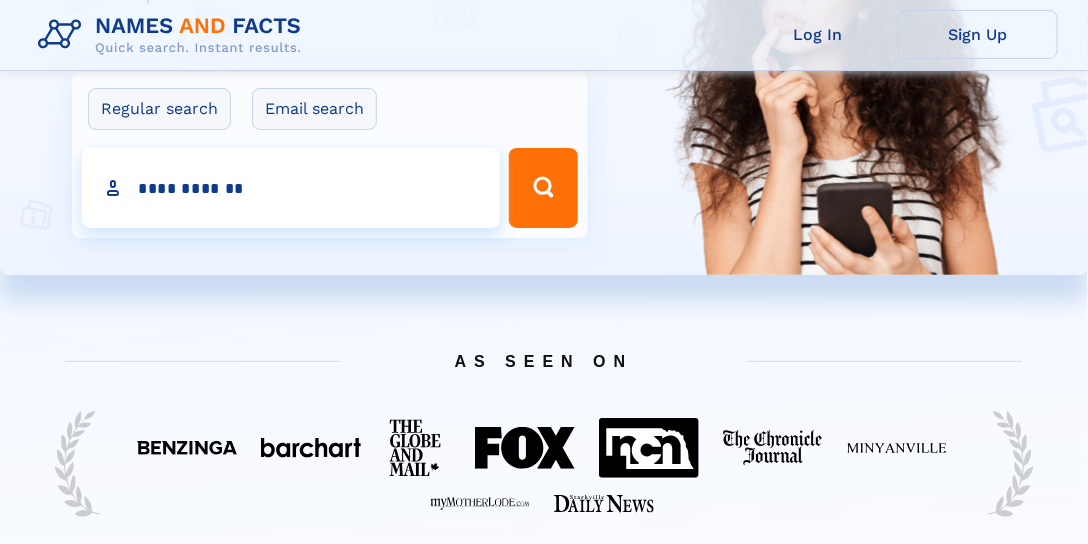 type on "**********" 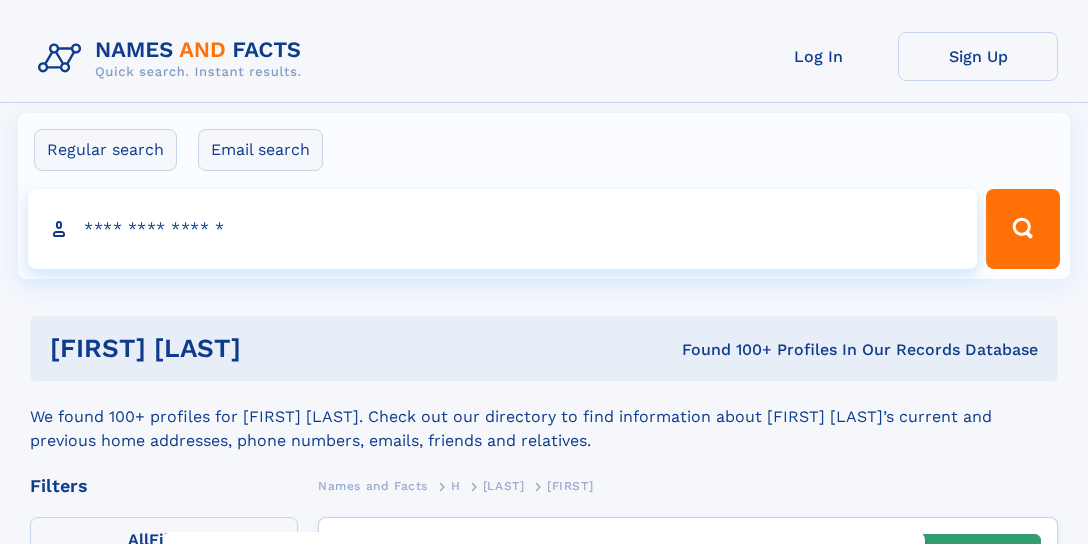 scroll, scrollTop: 0, scrollLeft: 0, axis: both 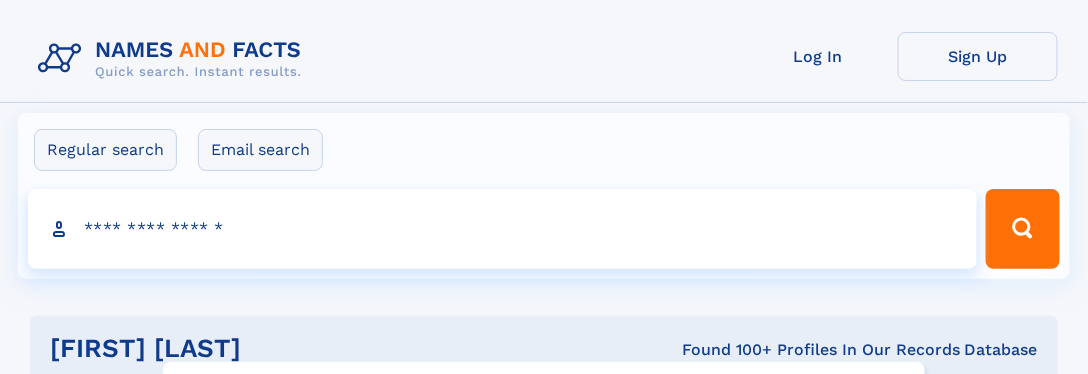 click on "**" at bounding box center [0, 0] 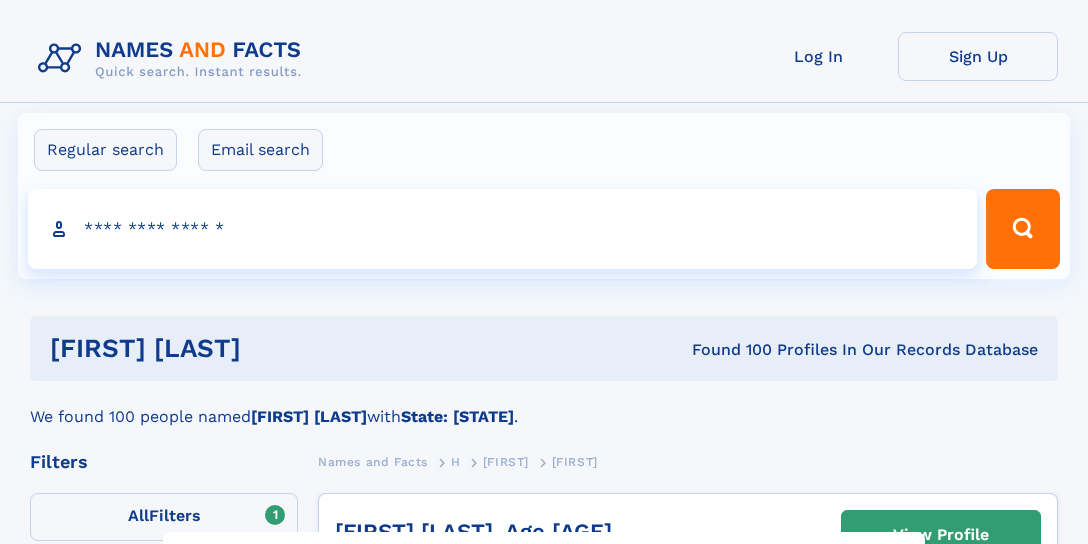 select on "**" 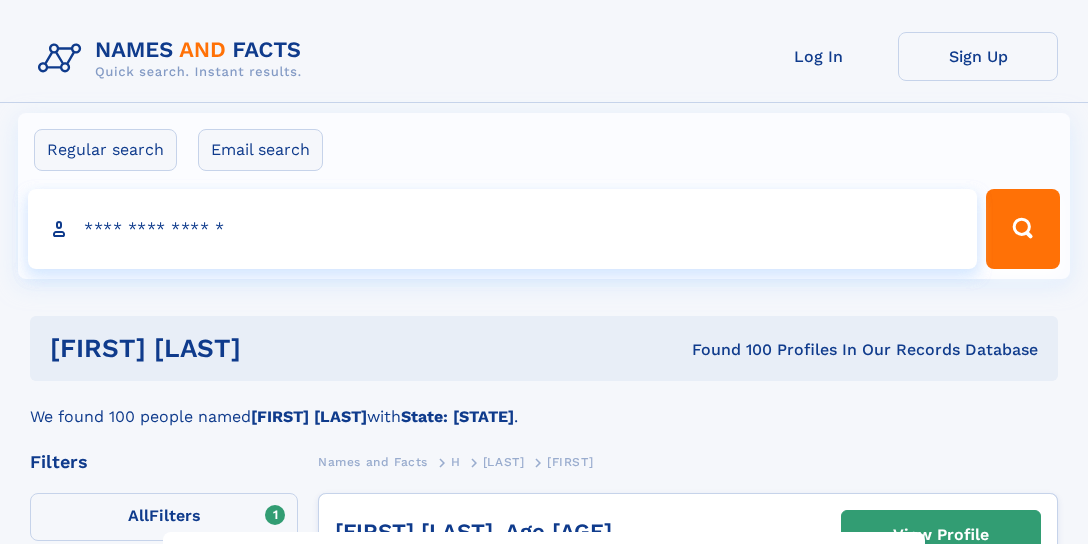select on "**" 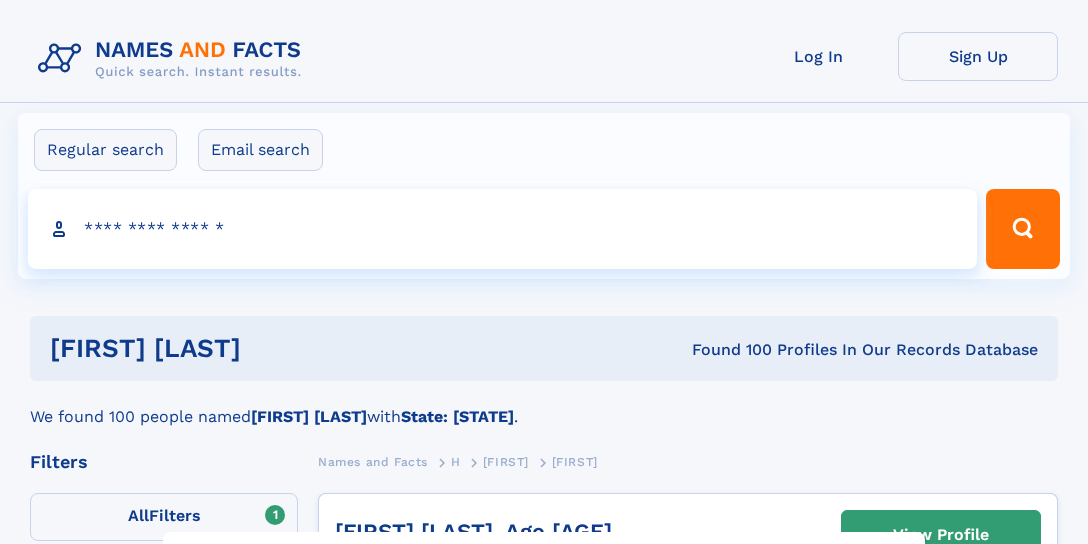 select on "**" 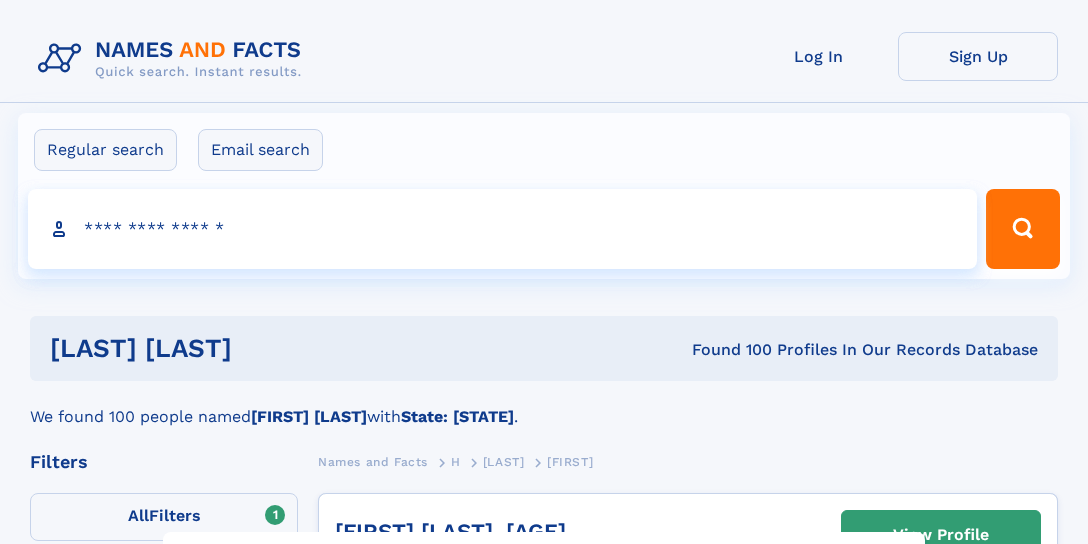 select on "**" 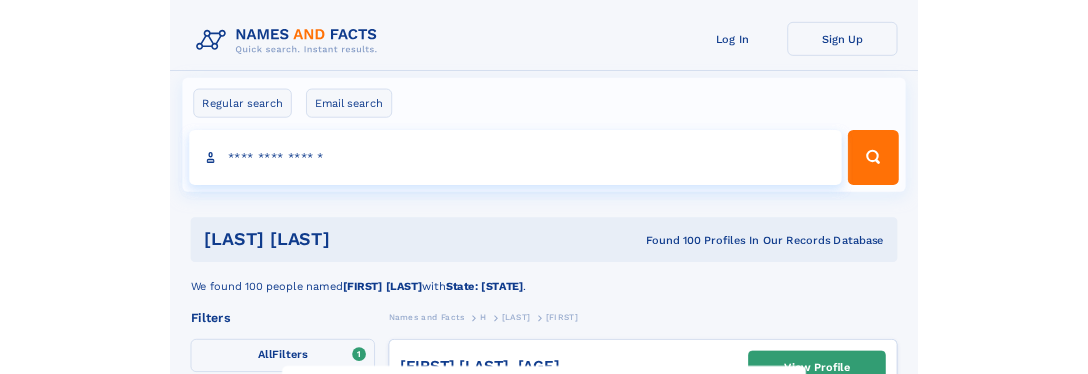 scroll, scrollTop: 0, scrollLeft: 0, axis: both 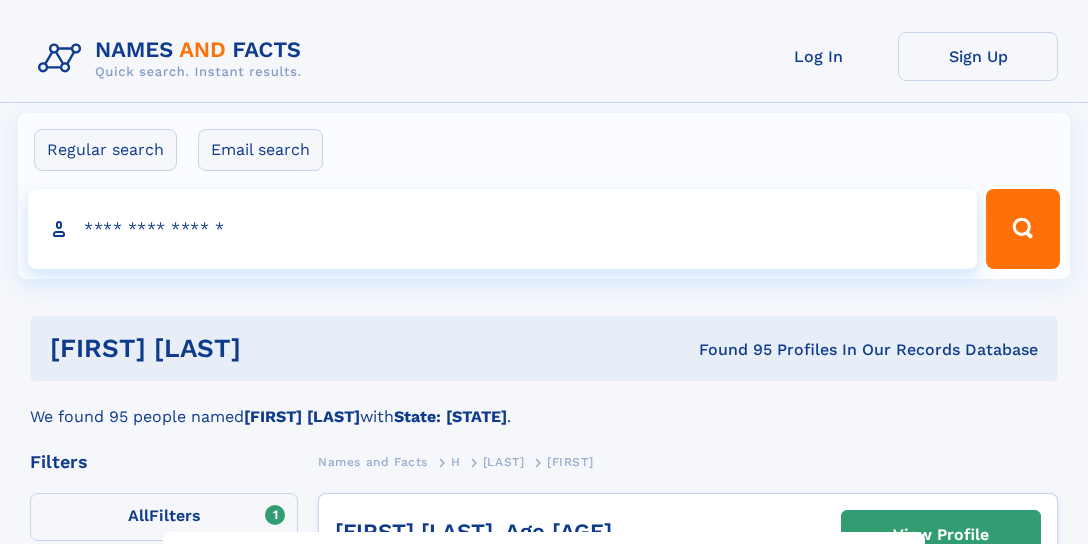 select on "**" 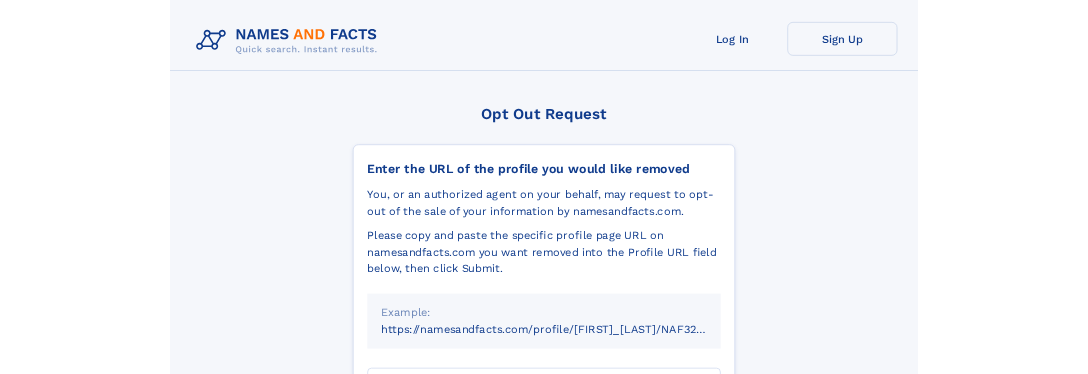 scroll, scrollTop: 0, scrollLeft: 0, axis: both 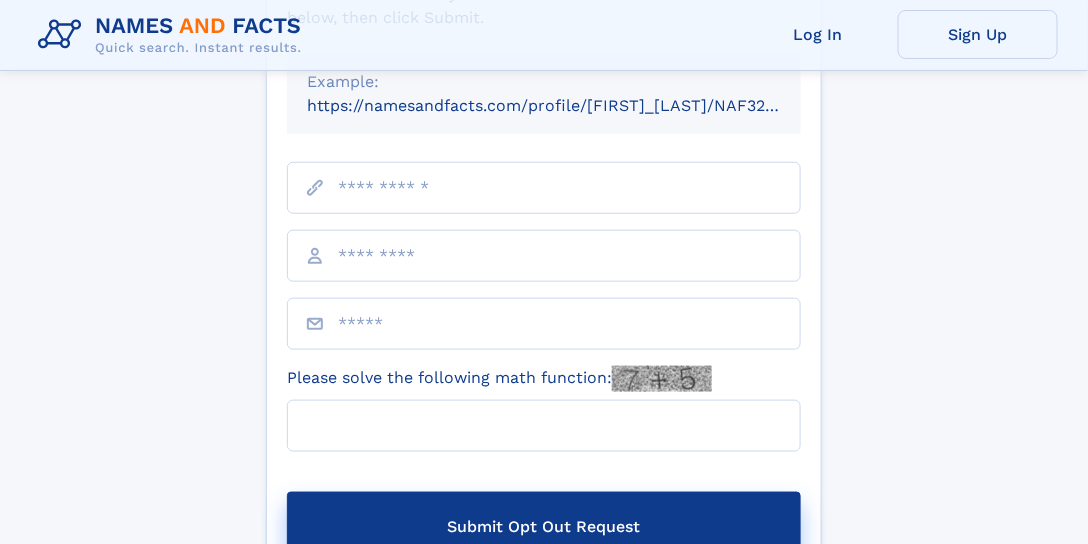 paste on "**********" 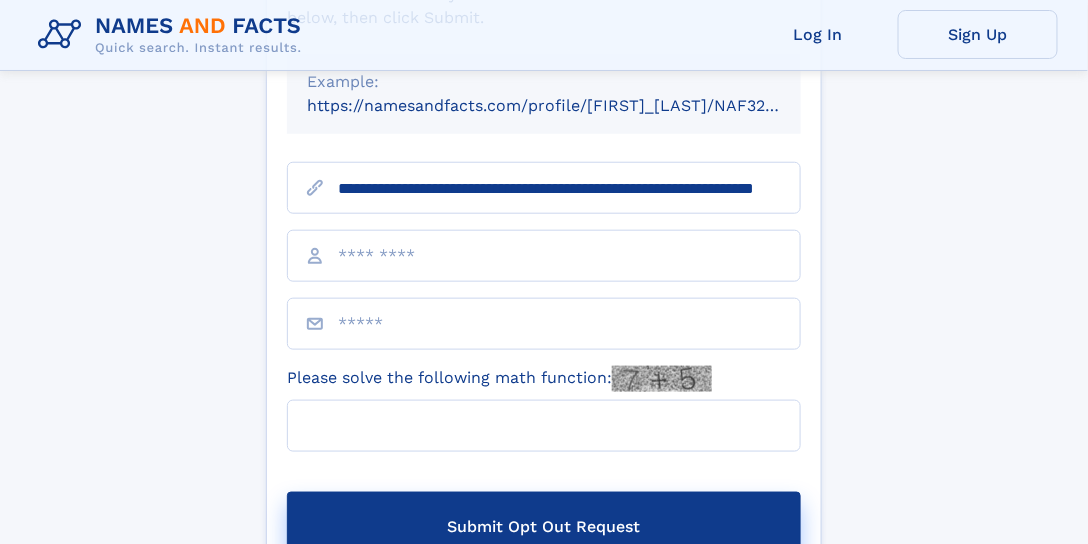 scroll, scrollTop: 0, scrollLeft: 148, axis: horizontal 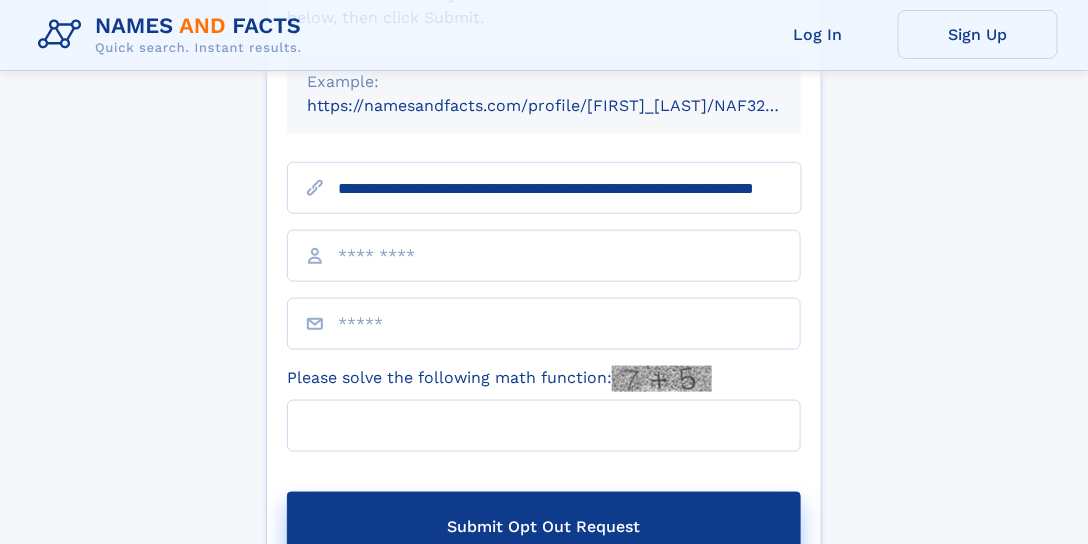 type on "**********" 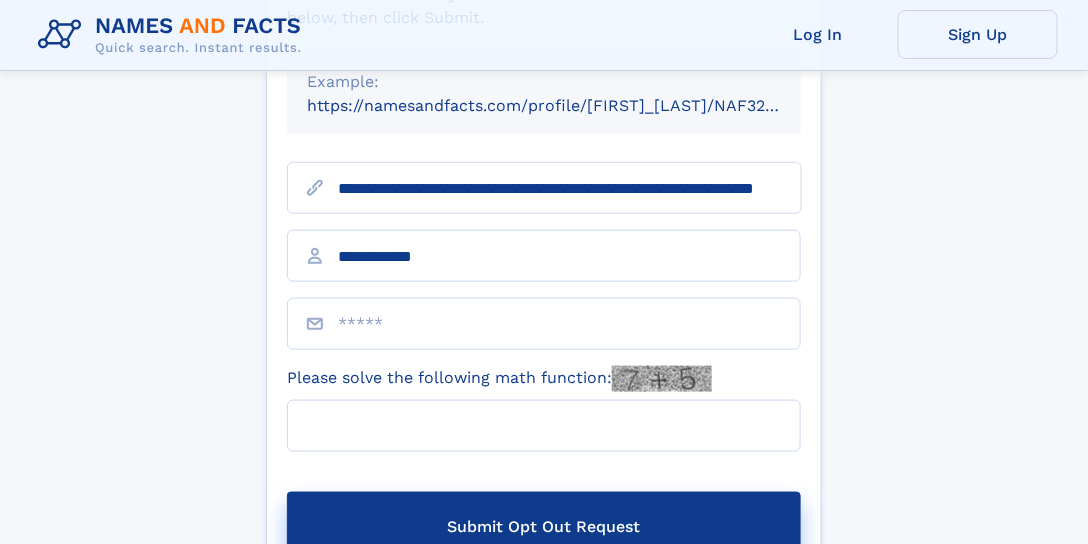 type on "**********" 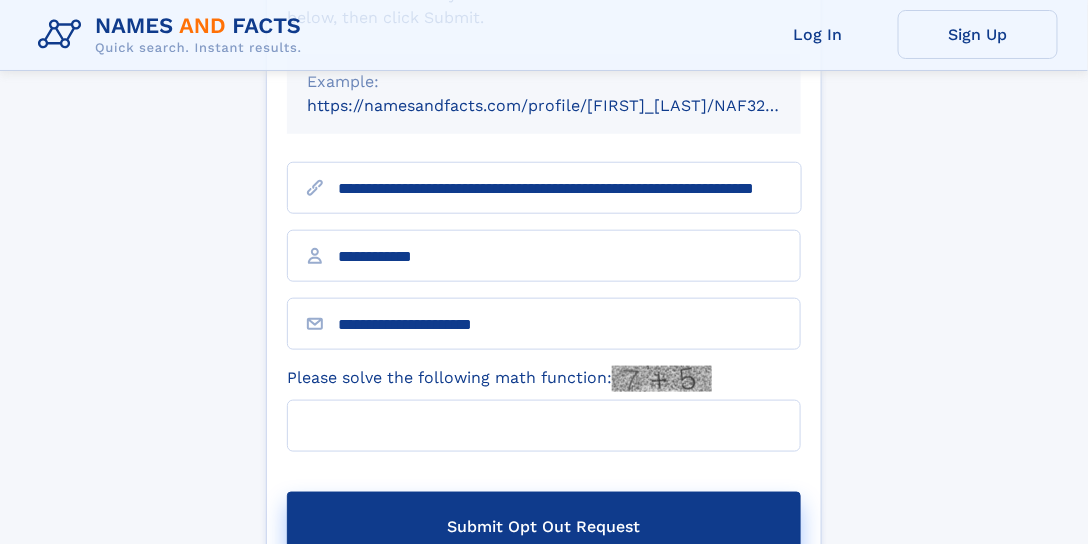 type on "**********" 